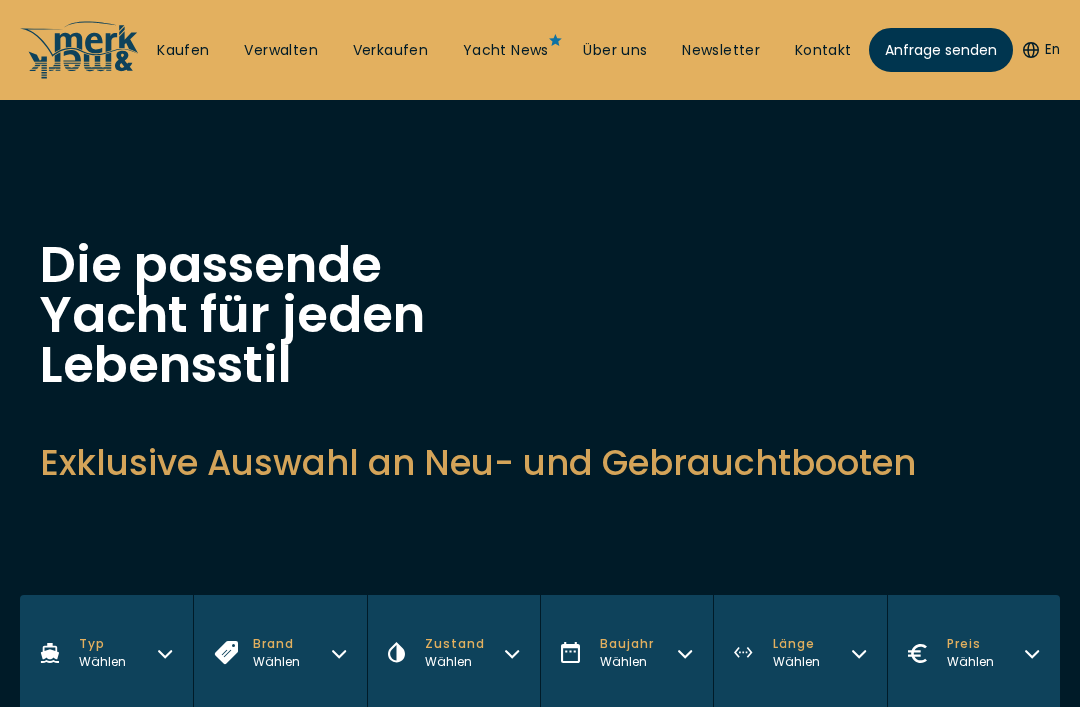 scroll, scrollTop: 40, scrollLeft: 0, axis: vertical 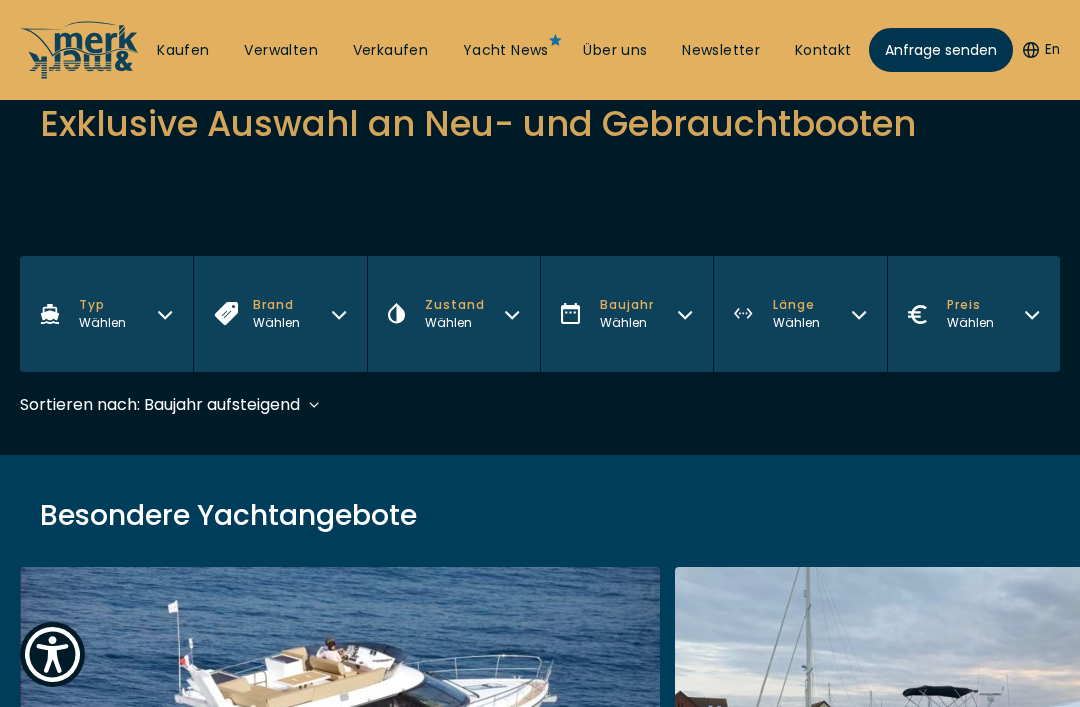 click on "Wählen" at bounding box center [102, 323] 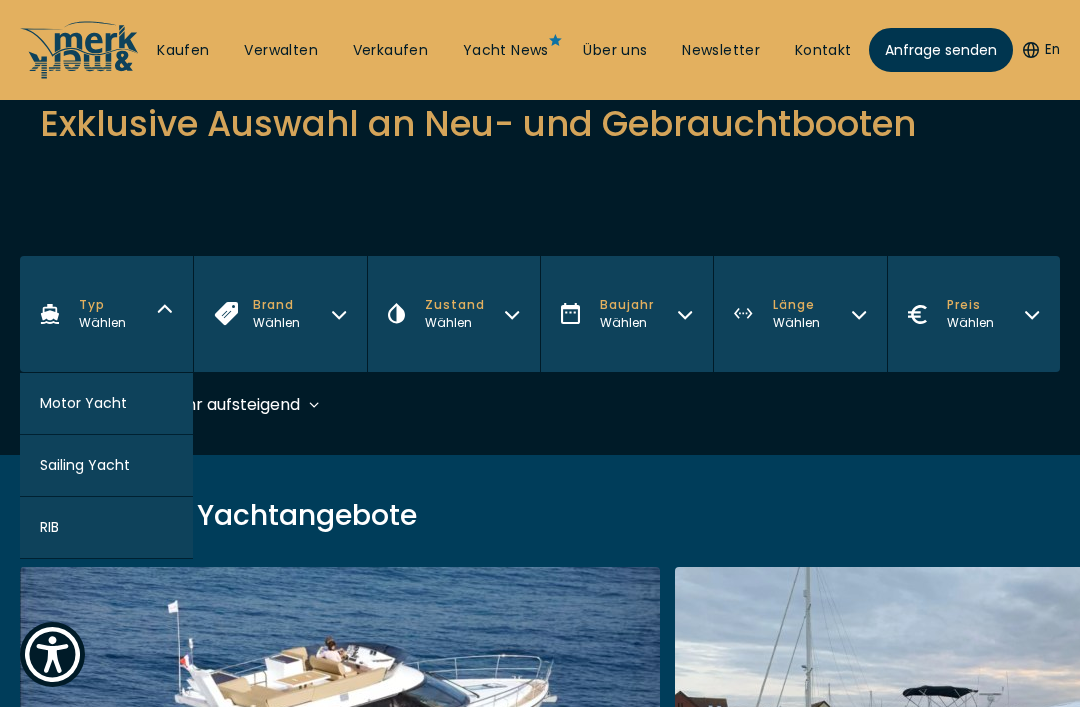 click on "Wählen" at bounding box center (276, 323) 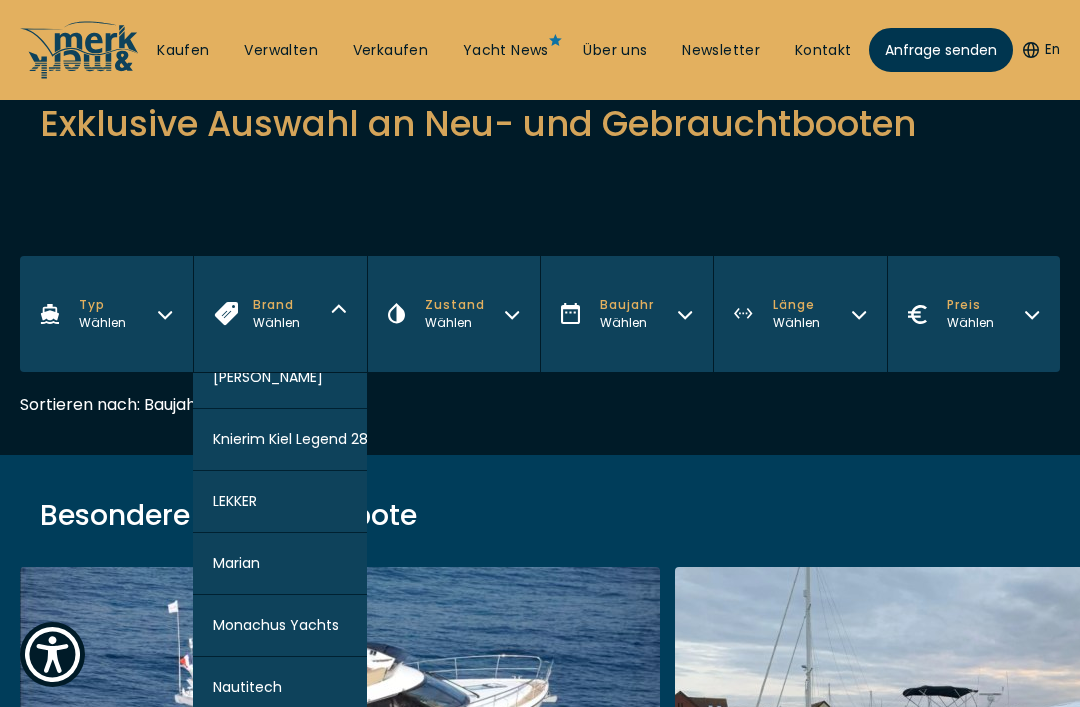 scroll, scrollTop: 1579, scrollLeft: 0, axis: vertical 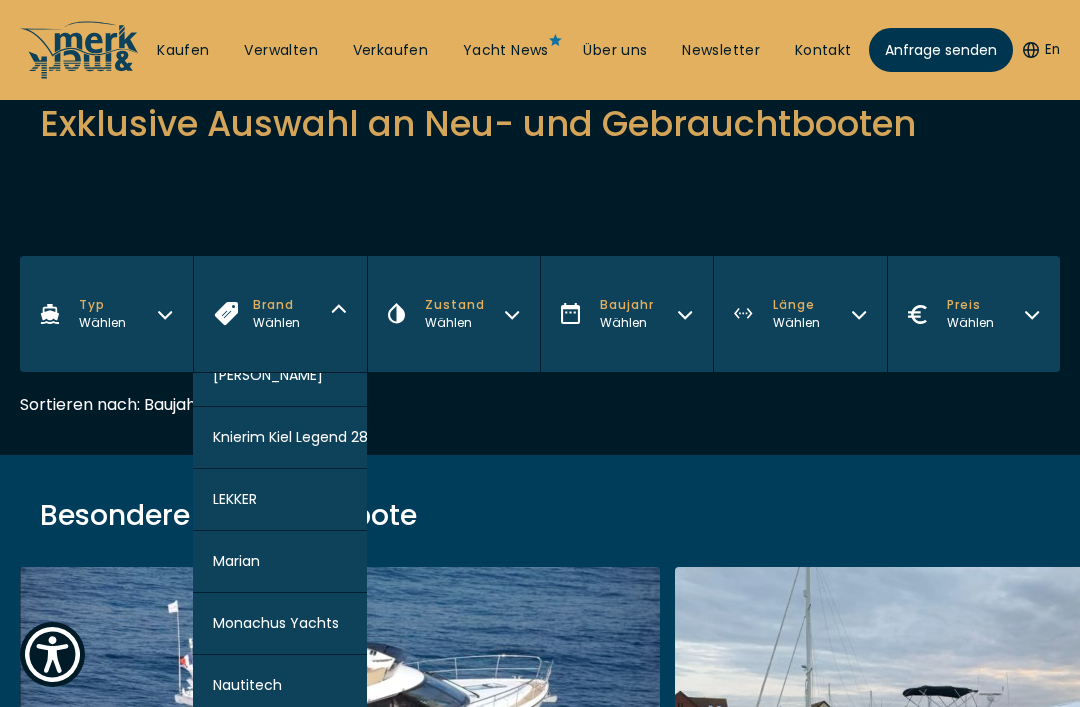 click on "Wählen" at bounding box center [970, 323] 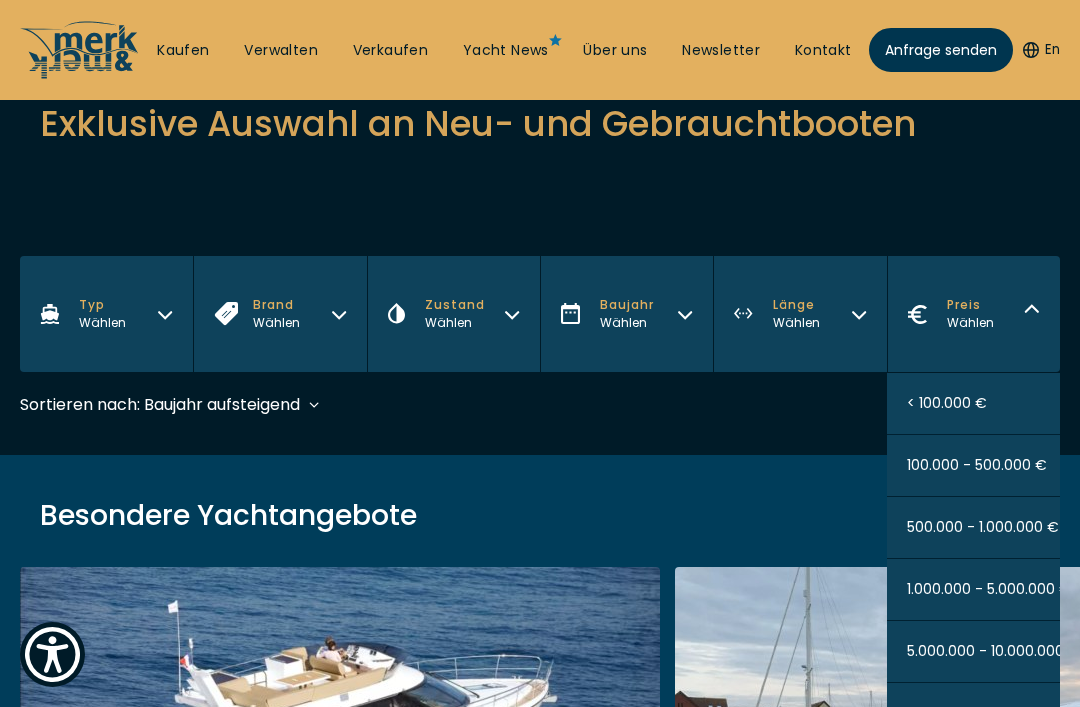 click on "5.000.000 - 10.000.000 €" at bounding box center [993, 651] 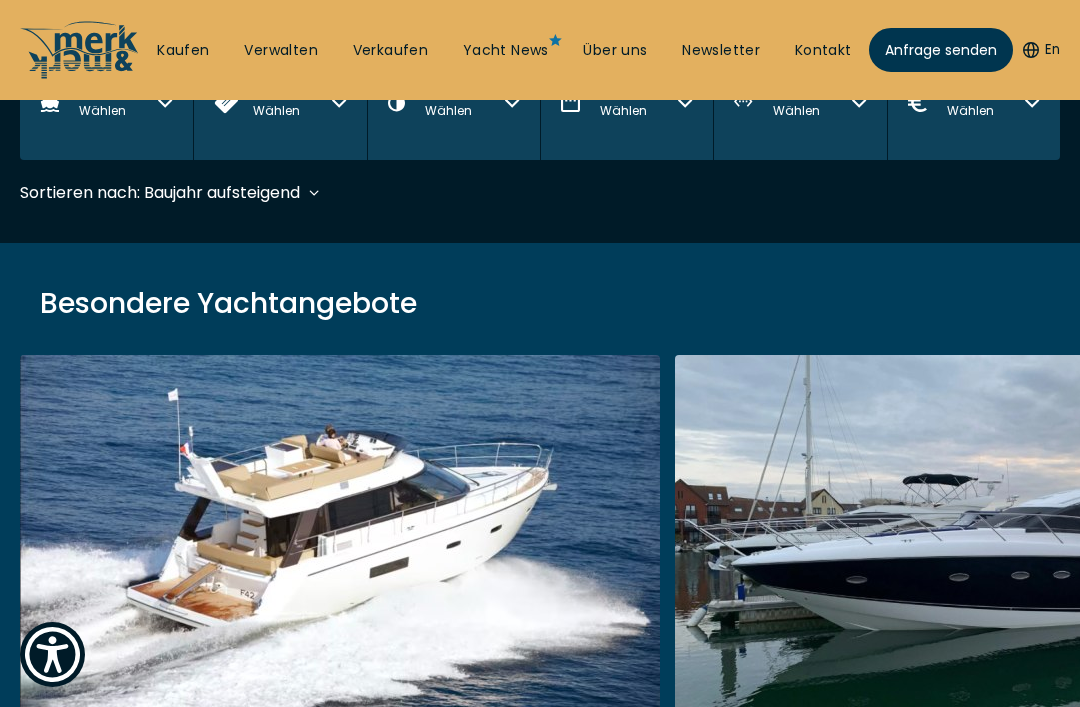scroll, scrollTop: 595, scrollLeft: 0, axis: vertical 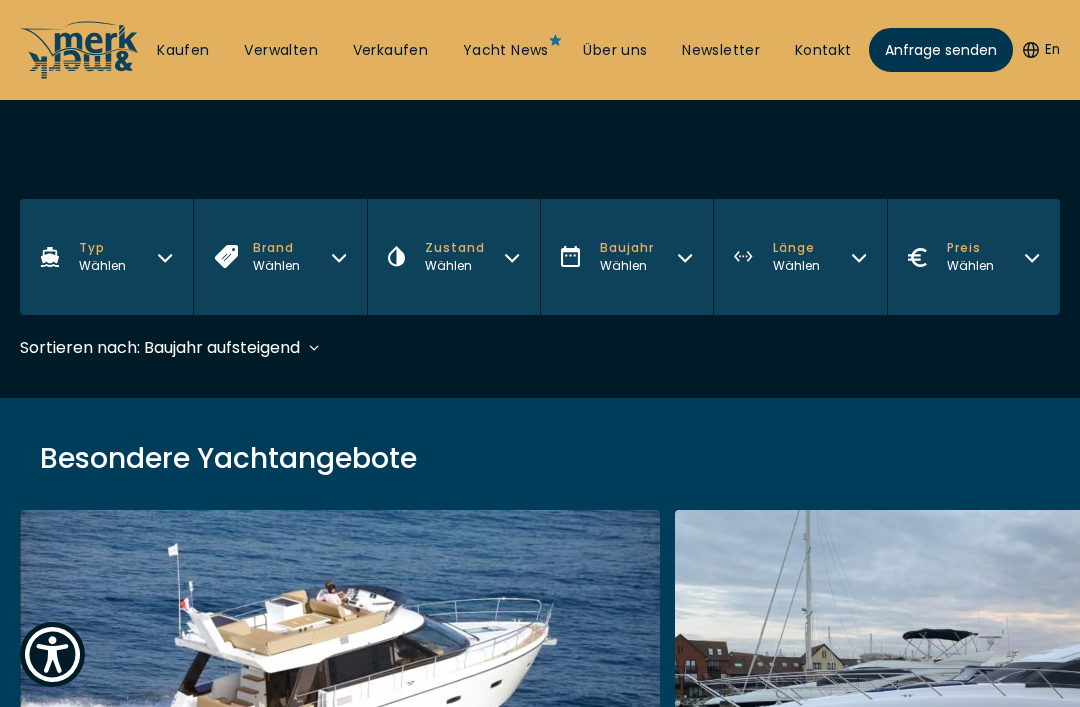 click on "Preis Wählen" at bounding box center [973, 257] 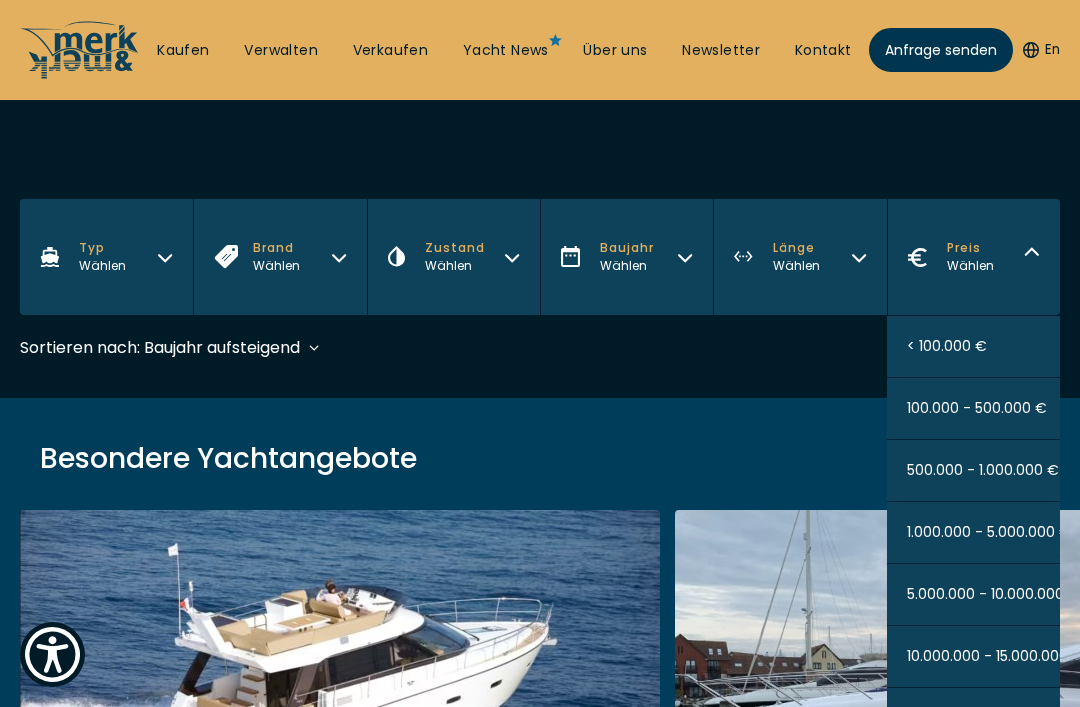 click on "5.000.000 - 10.000.000 €" at bounding box center (973, 595) 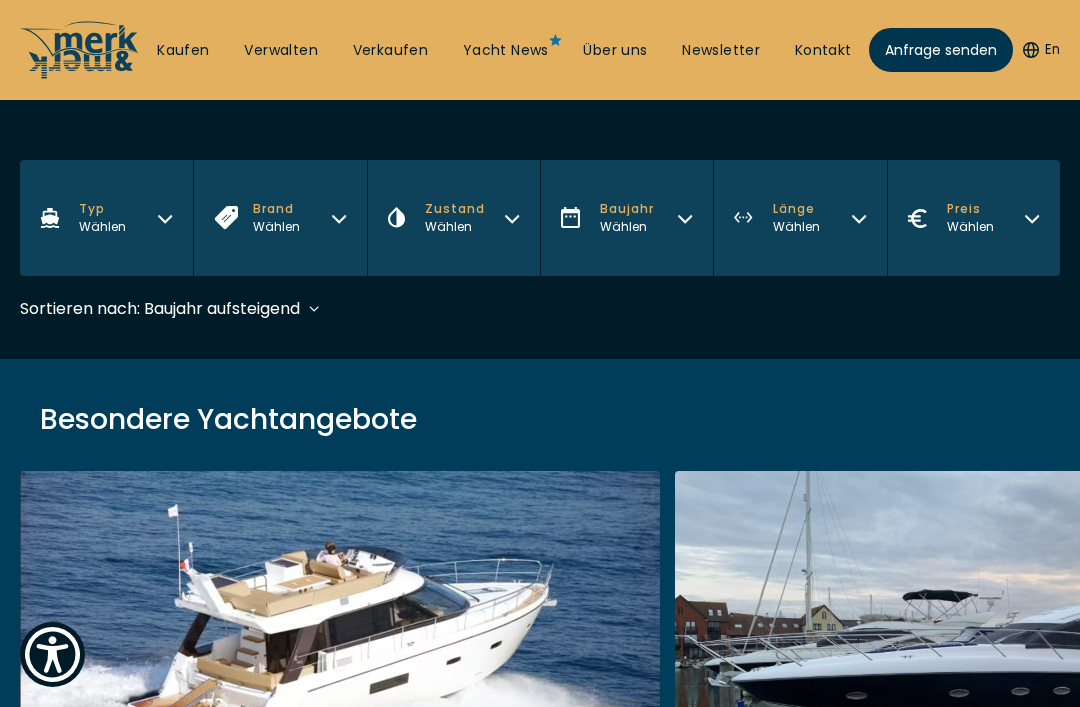 scroll, scrollTop: 595, scrollLeft: 0, axis: vertical 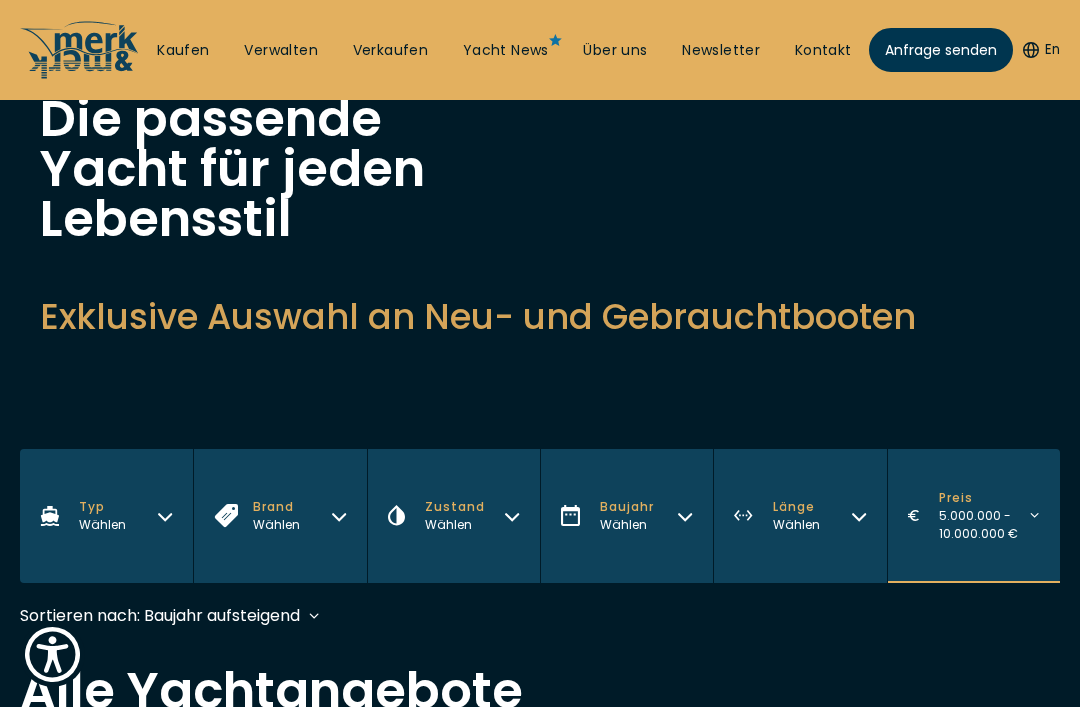 click on "Wählen" at bounding box center [796, 525] 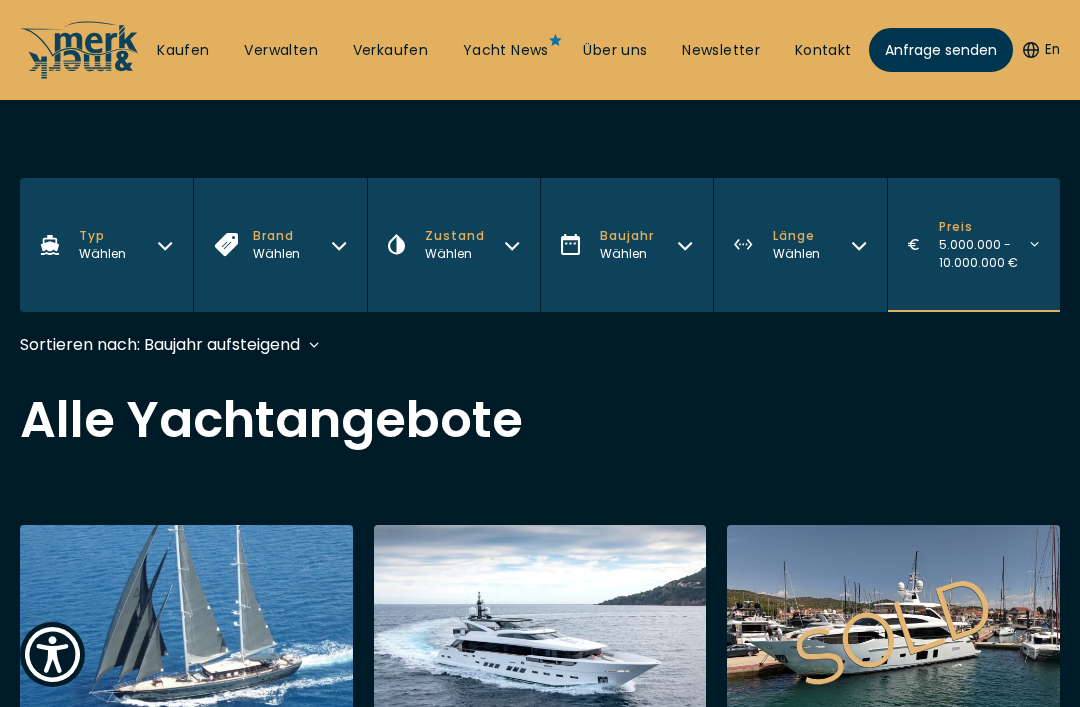 scroll, scrollTop: 418, scrollLeft: 0, axis: vertical 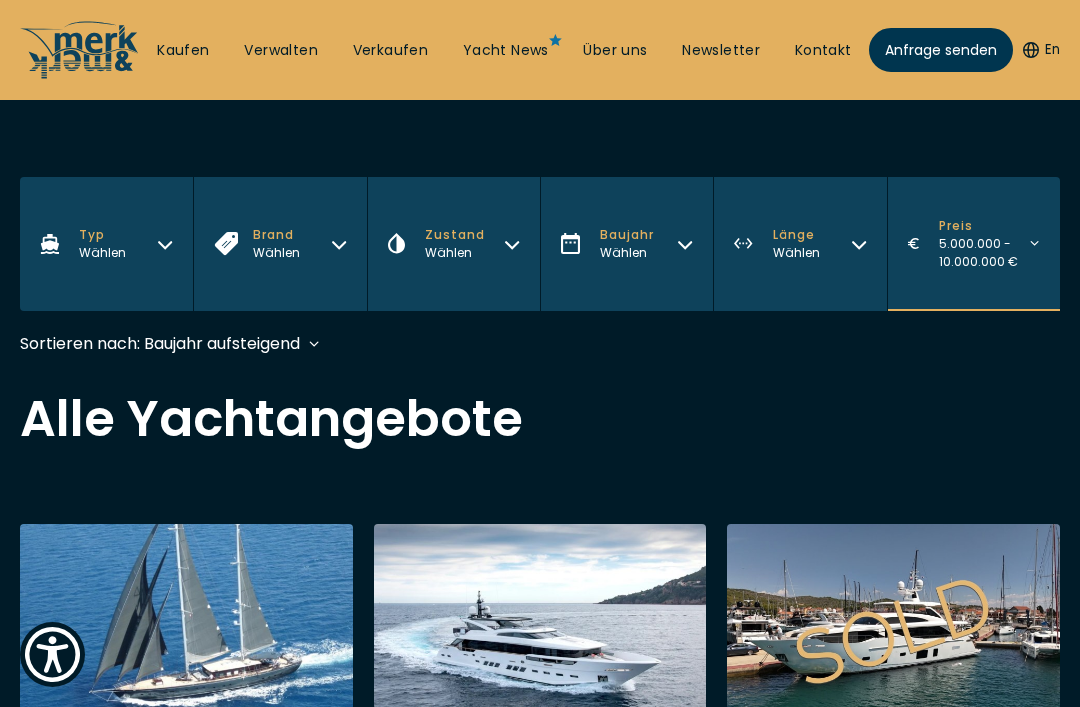 click on "Preis" at bounding box center (985, 226) 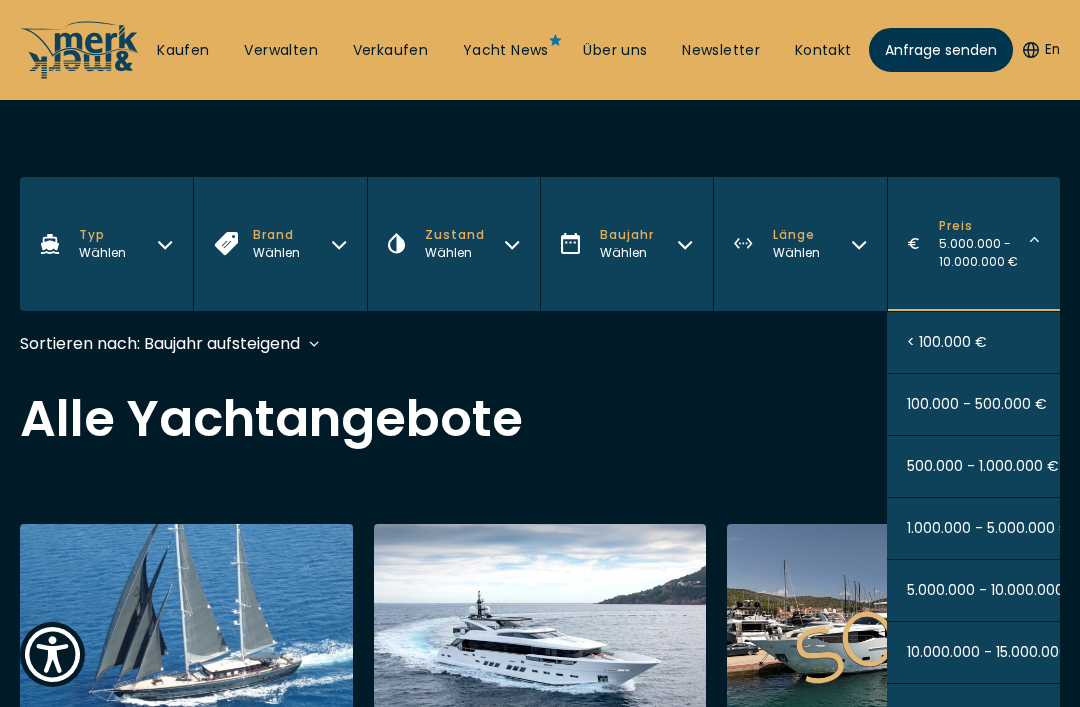 click on "1.000.000 - 5.000.000 €" at bounding box center (973, 529) 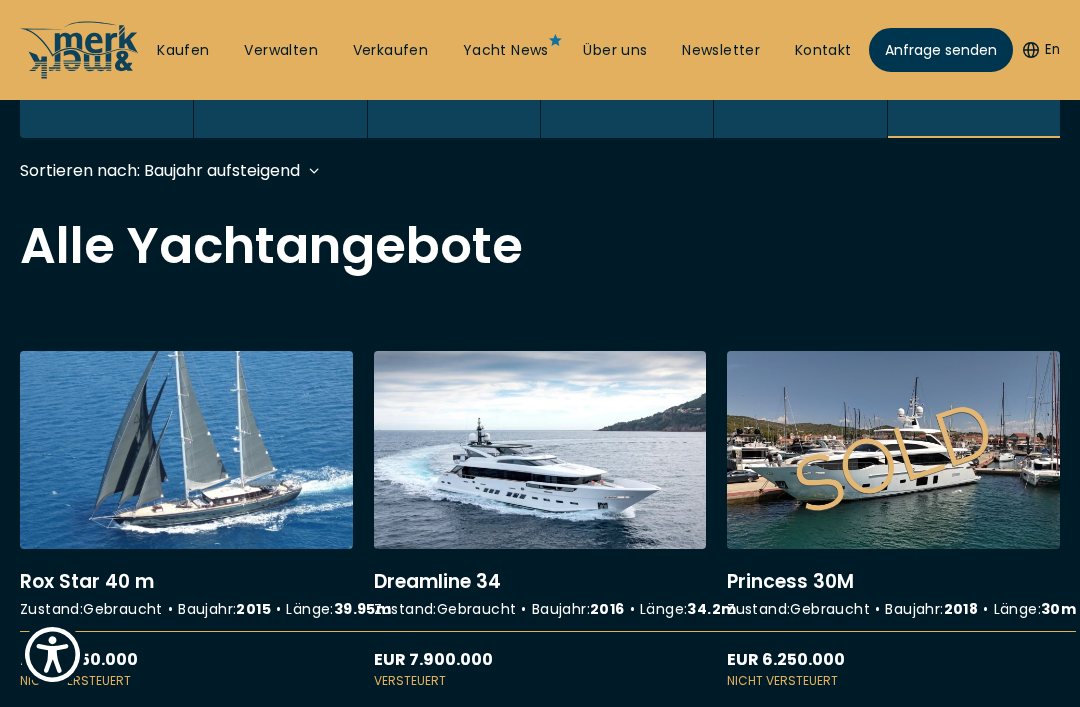 scroll, scrollTop: 595, scrollLeft: 0, axis: vertical 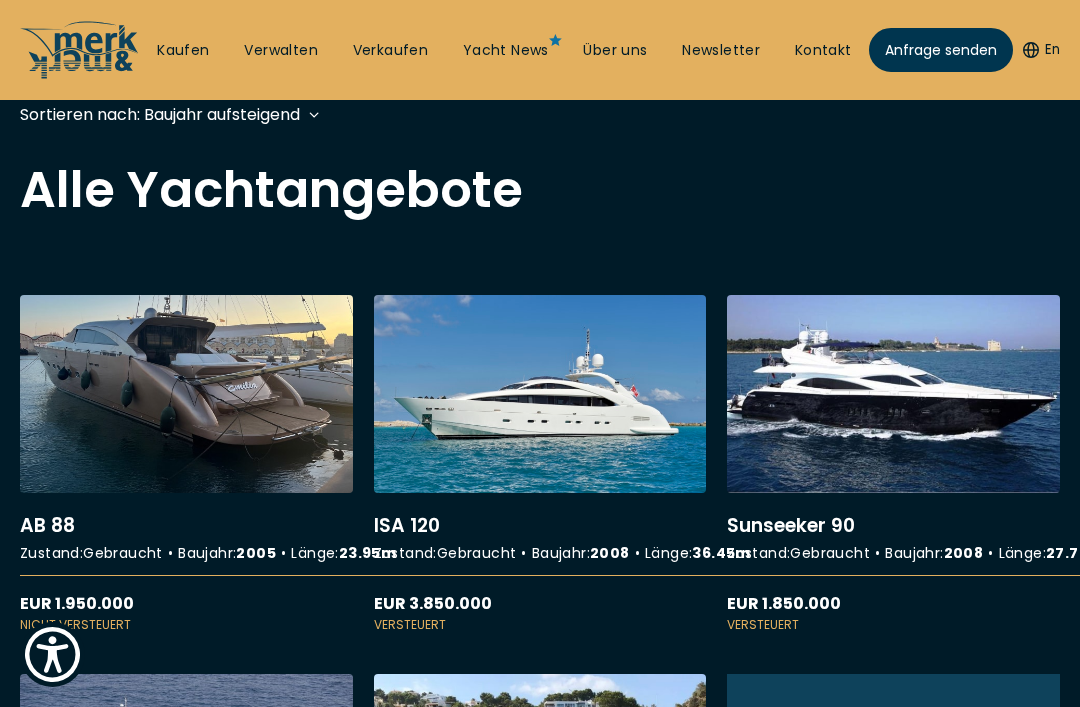 click on "More details about  ISA 120" at bounding box center [540, 464] 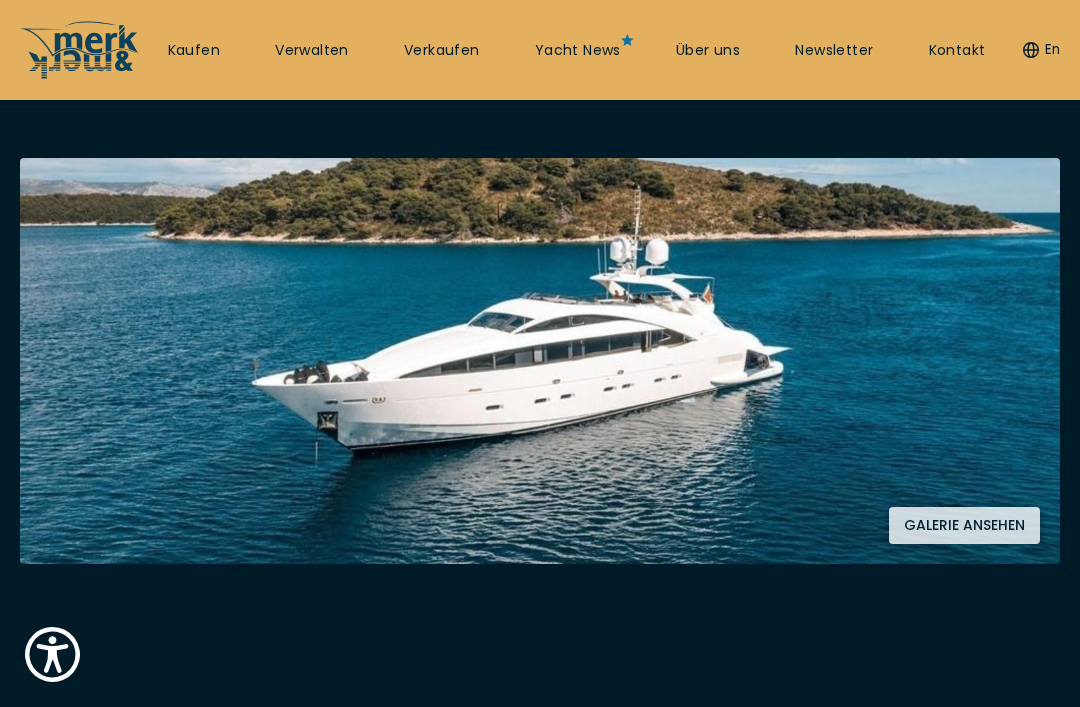 scroll, scrollTop: 351, scrollLeft: 0, axis: vertical 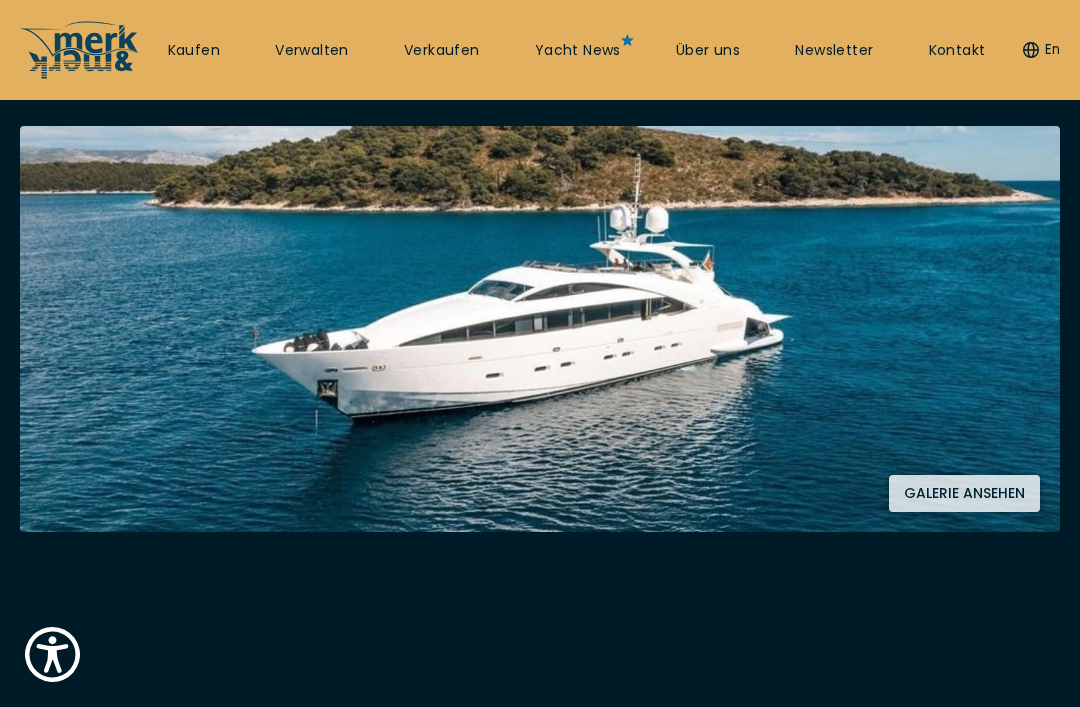 click on "Galerie ansehen" at bounding box center (964, 493) 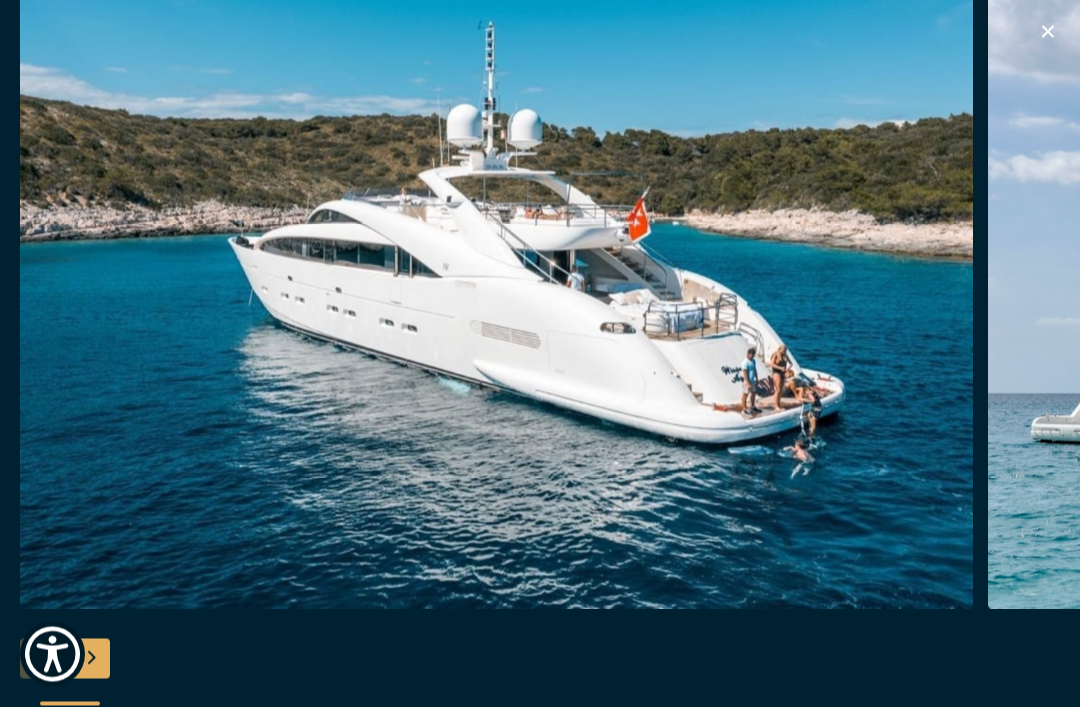 scroll, scrollTop: 288, scrollLeft: 0, axis: vertical 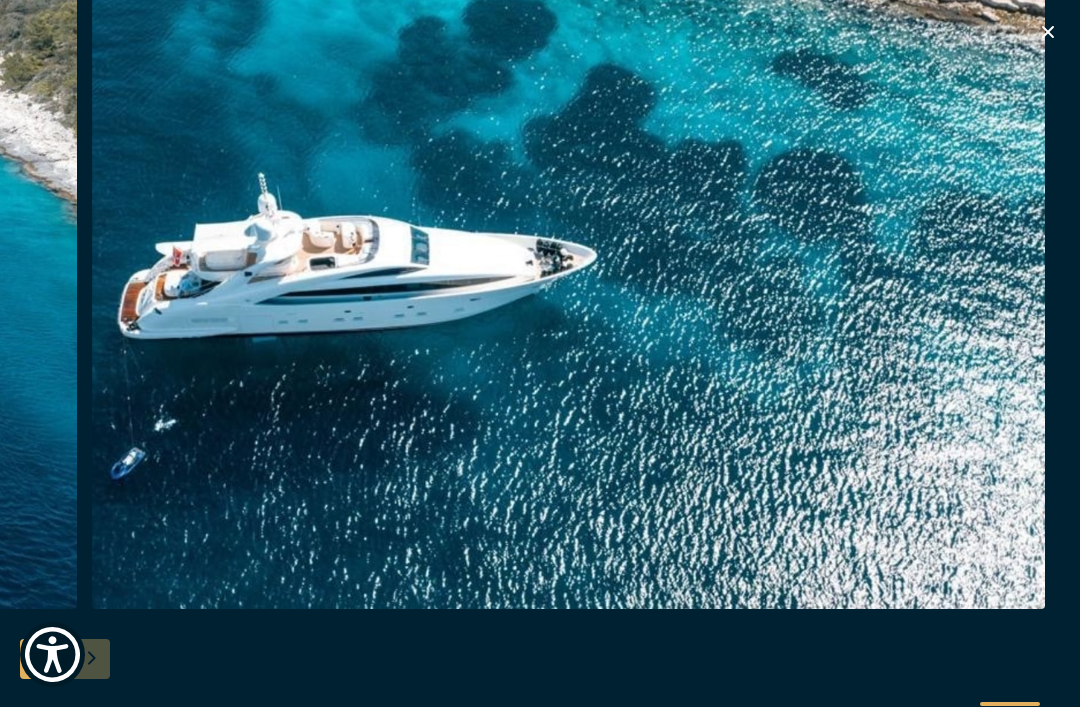 click 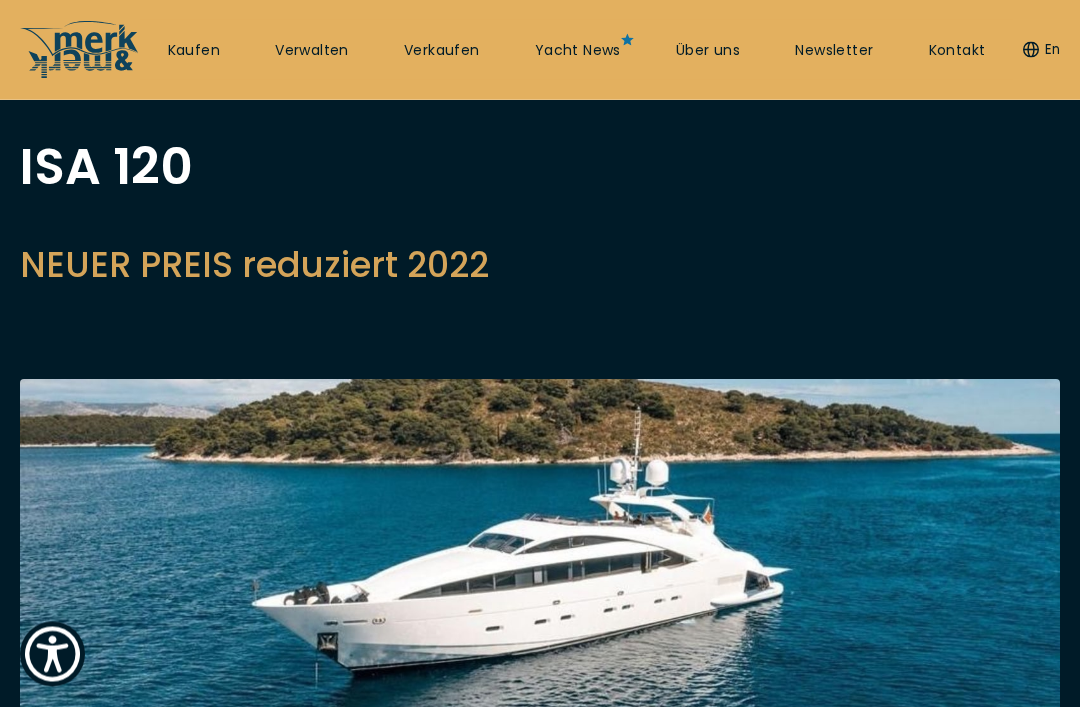 scroll, scrollTop: 0, scrollLeft: 0, axis: both 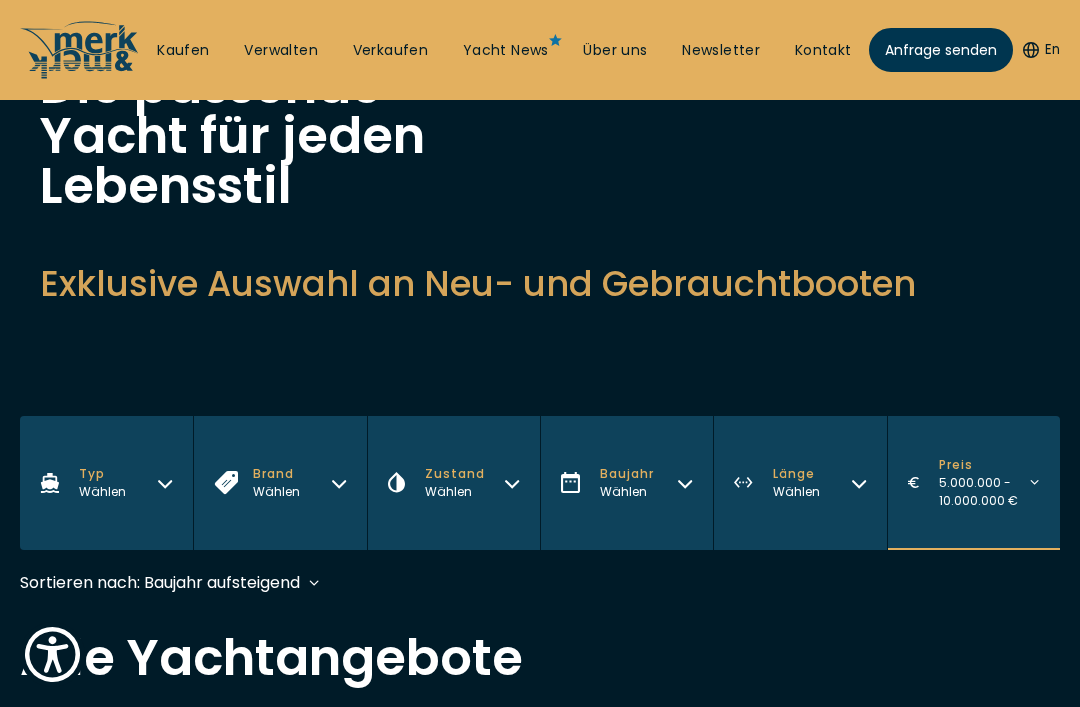 click on "Preis 5.000.000 - 10.000.000 €" at bounding box center [973, 483] 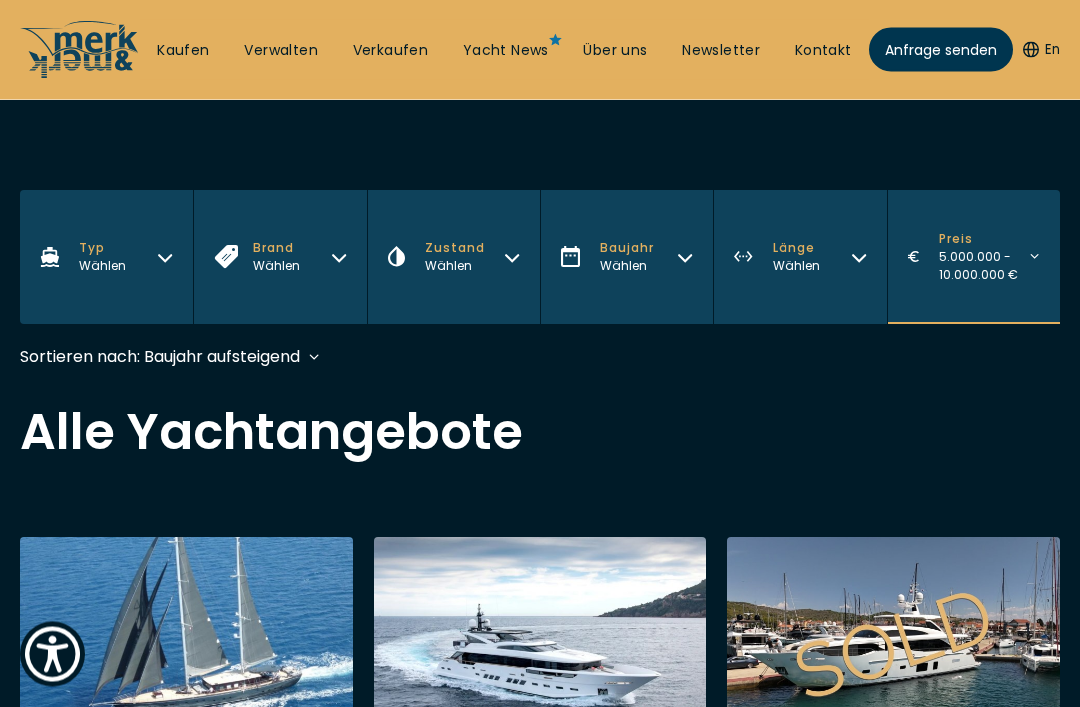 scroll, scrollTop: 405, scrollLeft: 0, axis: vertical 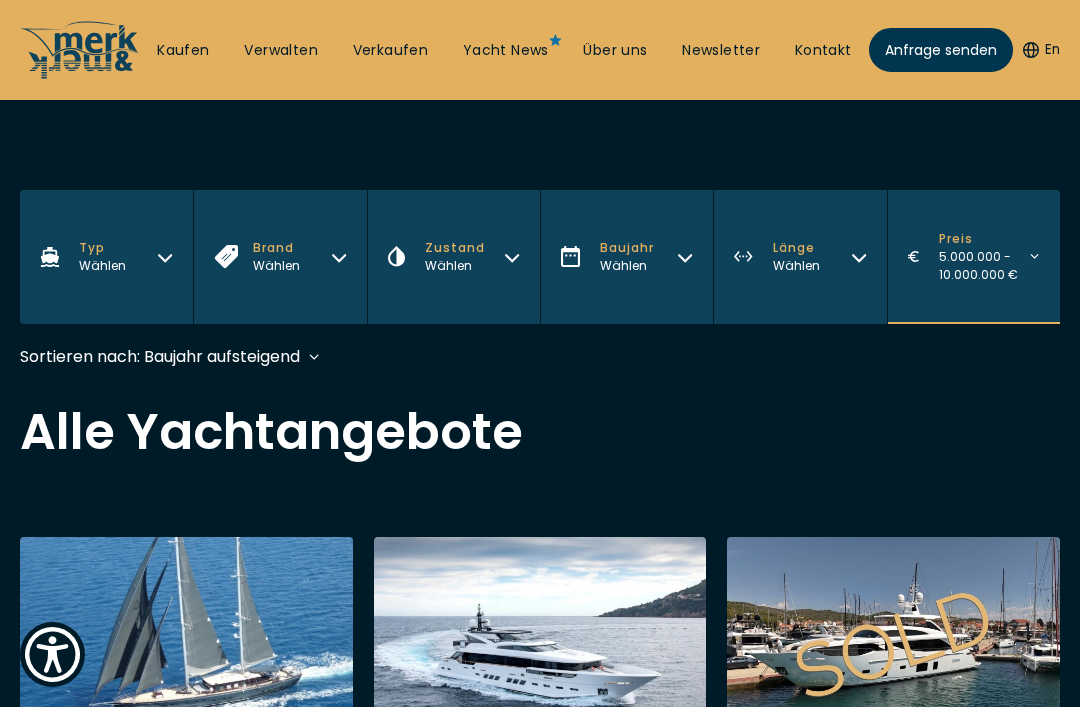 click on "Preis 5.000.000 - 10.000.000 €" at bounding box center [973, 257] 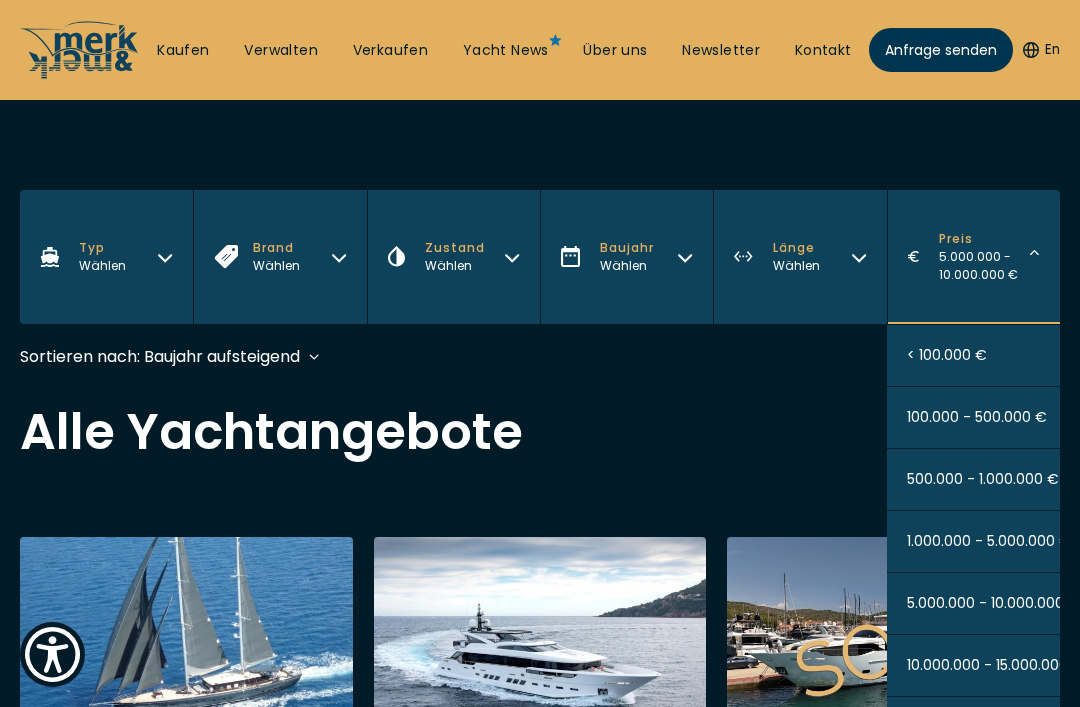 click on "1.000.000 - 5.000.000 €" at bounding box center (973, 542) 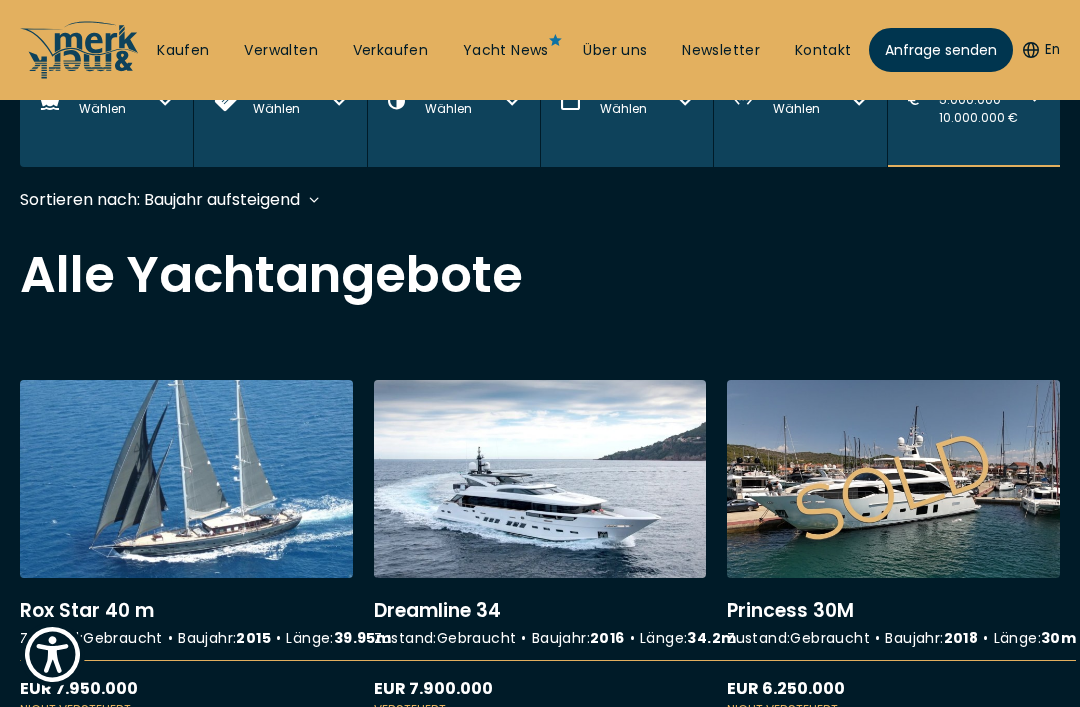 scroll, scrollTop: 595, scrollLeft: 0, axis: vertical 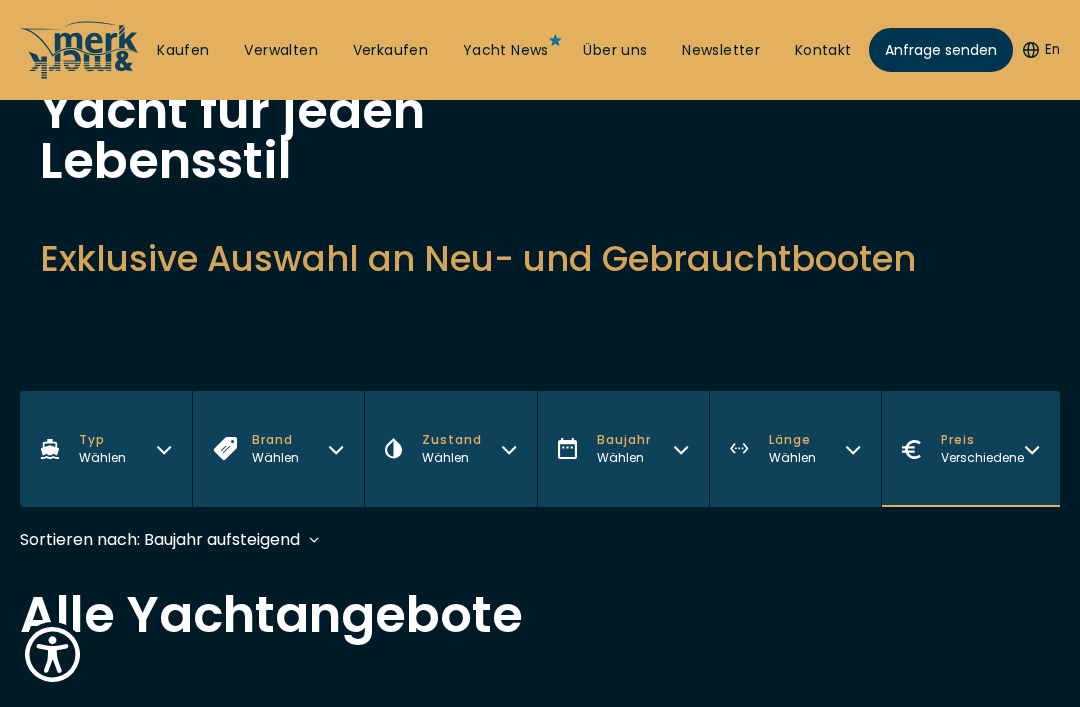 click on "Preis Verschiedene" at bounding box center (970, 449) 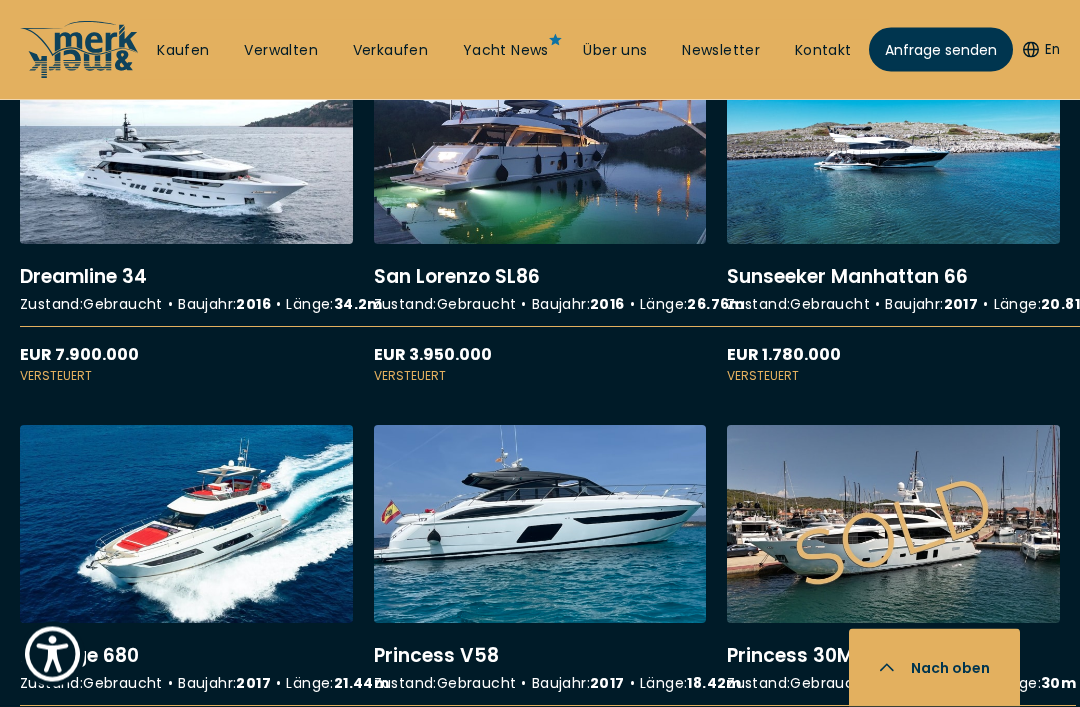 scroll, scrollTop: 2151, scrollLeft: 0, axis: vertical 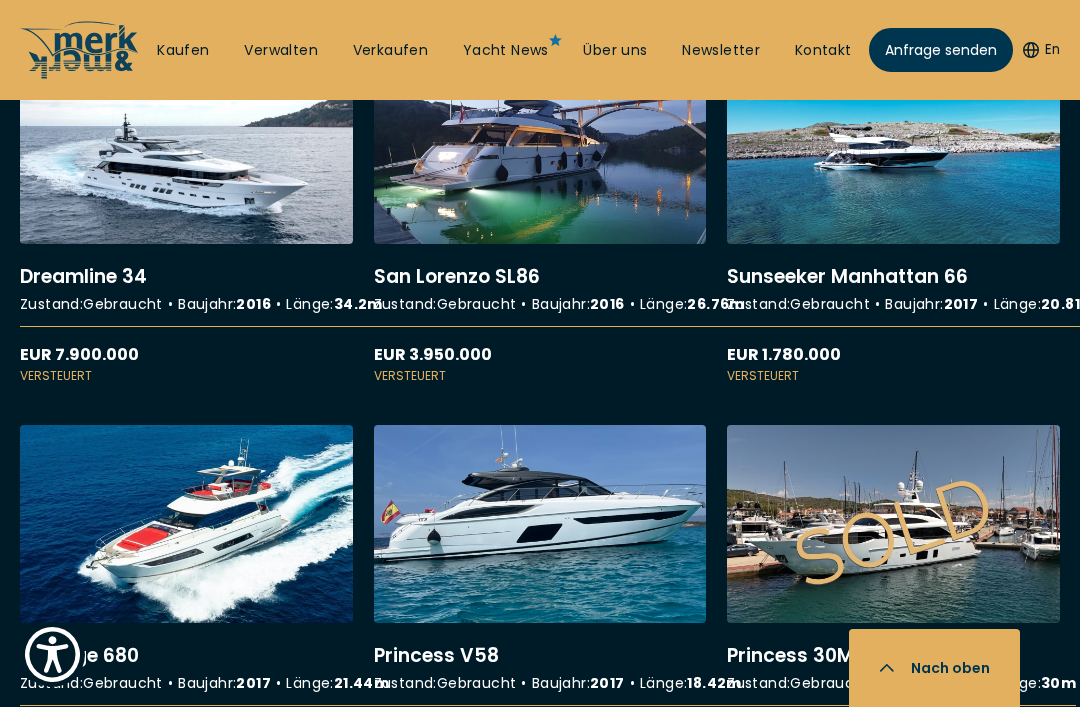 click on "More details about  Dreamline 34" at bounding box center [186, 216] 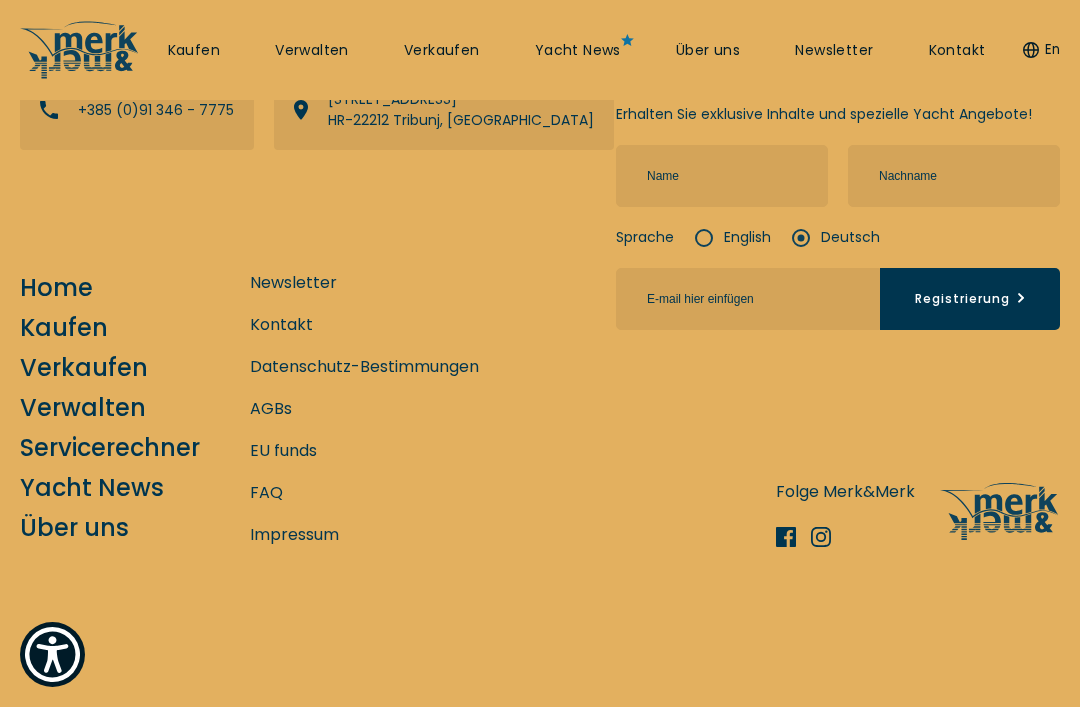 click on "Willkommen beim All-in-One-Screenreader für Barrierefreiheit. Um den All-in-One-Screenreader für Barrierefreiheit zu starten, drücken Sie „Strg + /“. Diese Tastenkombination aktiviert den Screenreader, der Ihnen beim Navigieren und Interagieren im Inhalt hilft.
Zum Inhalt springen   ↵ EINGEBEN   Zur Navigation springen   ↵ EINGEBEN Öffnen Sie die Symbolleiste für Barrierefreiheit   ↵ EINGEBEN Zur Fußzeile springen   ↵ EINGEBEN
Barrierefreiheit
Barrierefreiheit
(⌘ + Shift + A)
US
English (USA)
Erklärung zur Barrierefreiheit
Hoher Kontrast
Schriftgröße             100%" at bounding box center (540, -897) 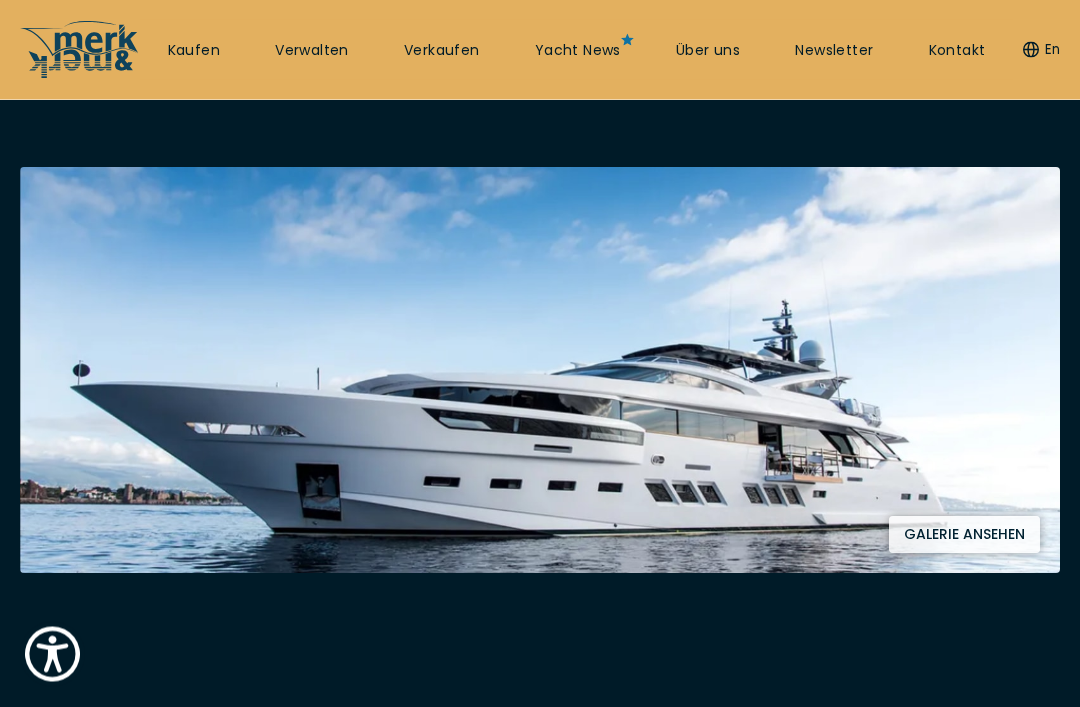 scroll, scrollTop: 313, scrollLeft: 0, axis: vertical 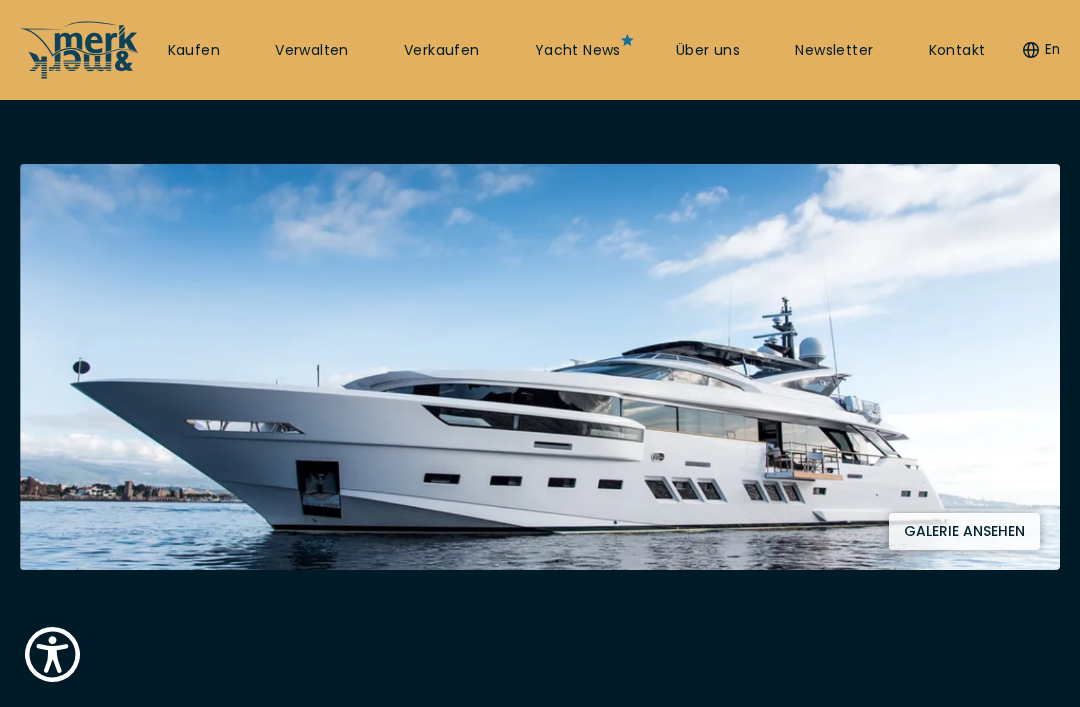 click on "Galerie ansehen" at bounding box center (964, 531) 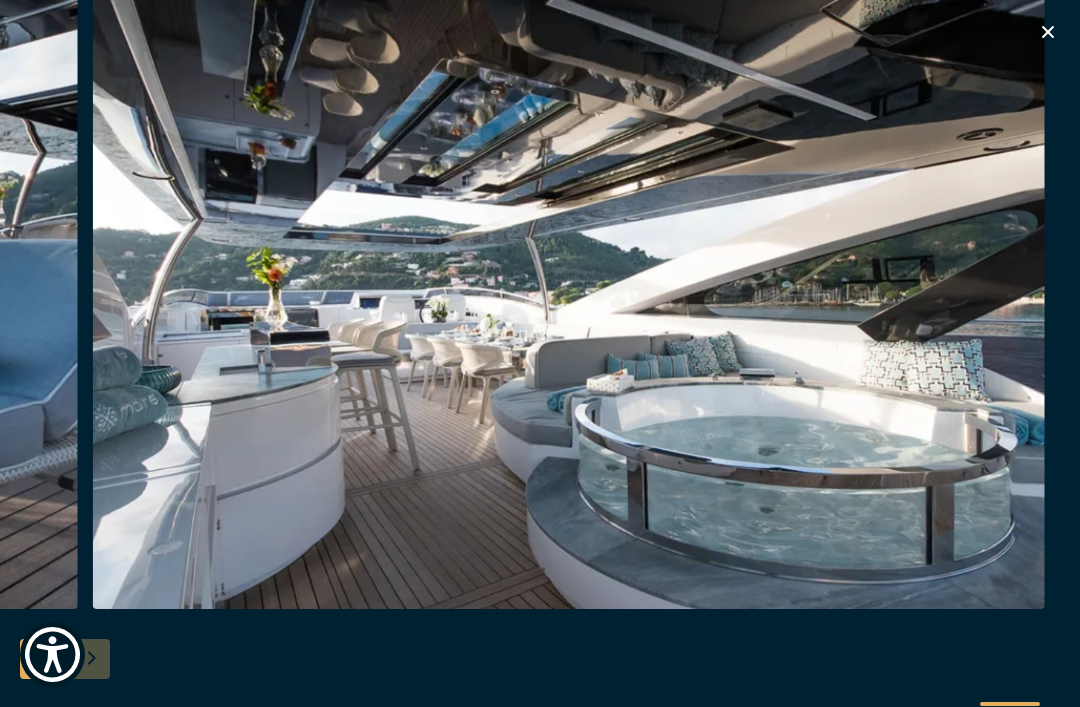 click at bounding box center (1048, 35) 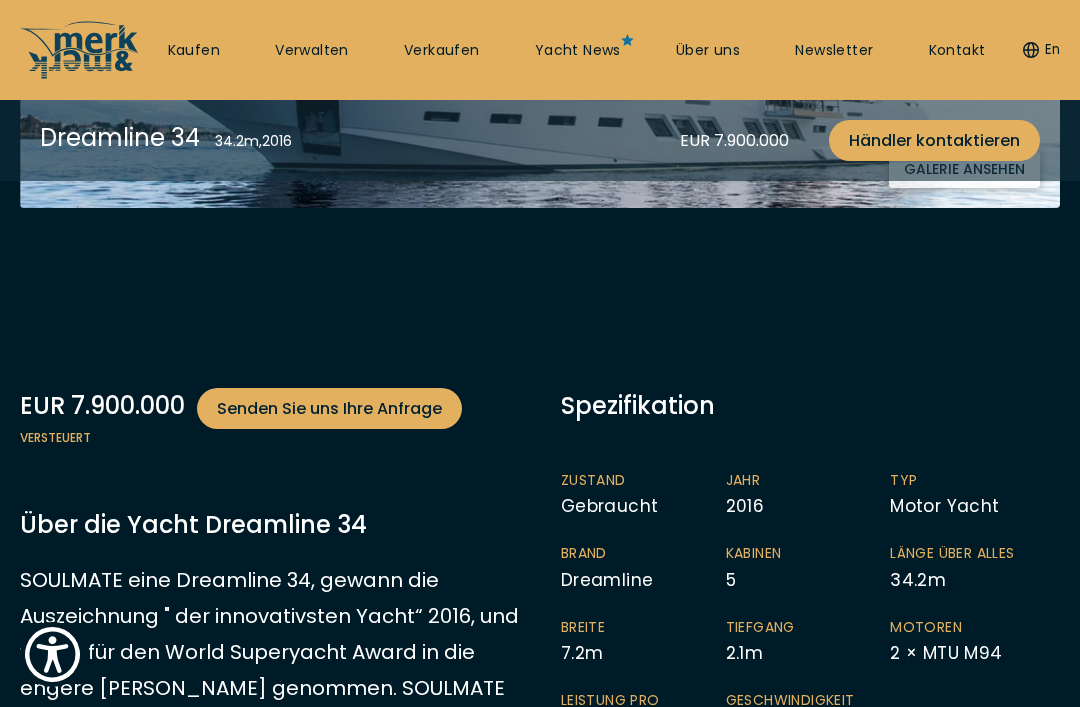 scroll, scrollTop: 667, scrollLeft: 0, axis: vertical 